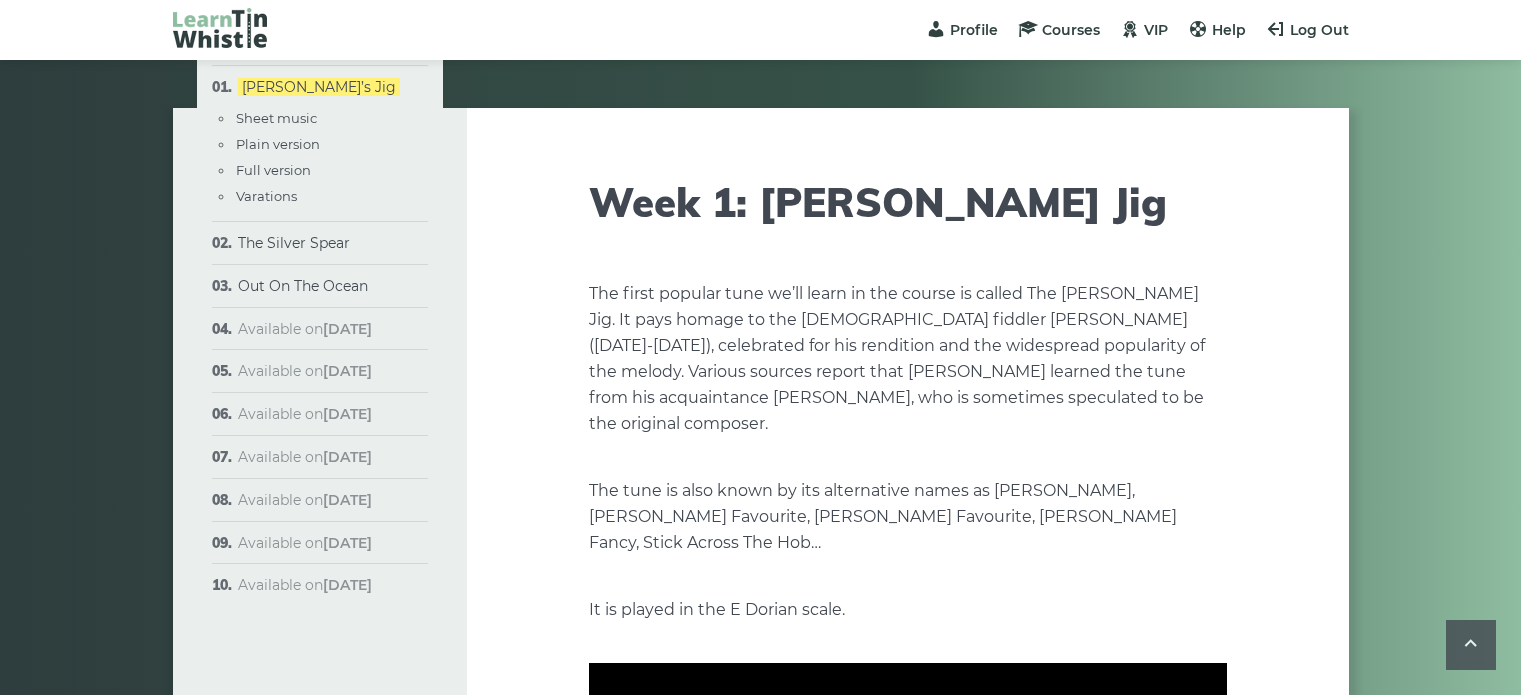 scroll, scrollTop: 400, scrollLeft: 0, axis: vertical 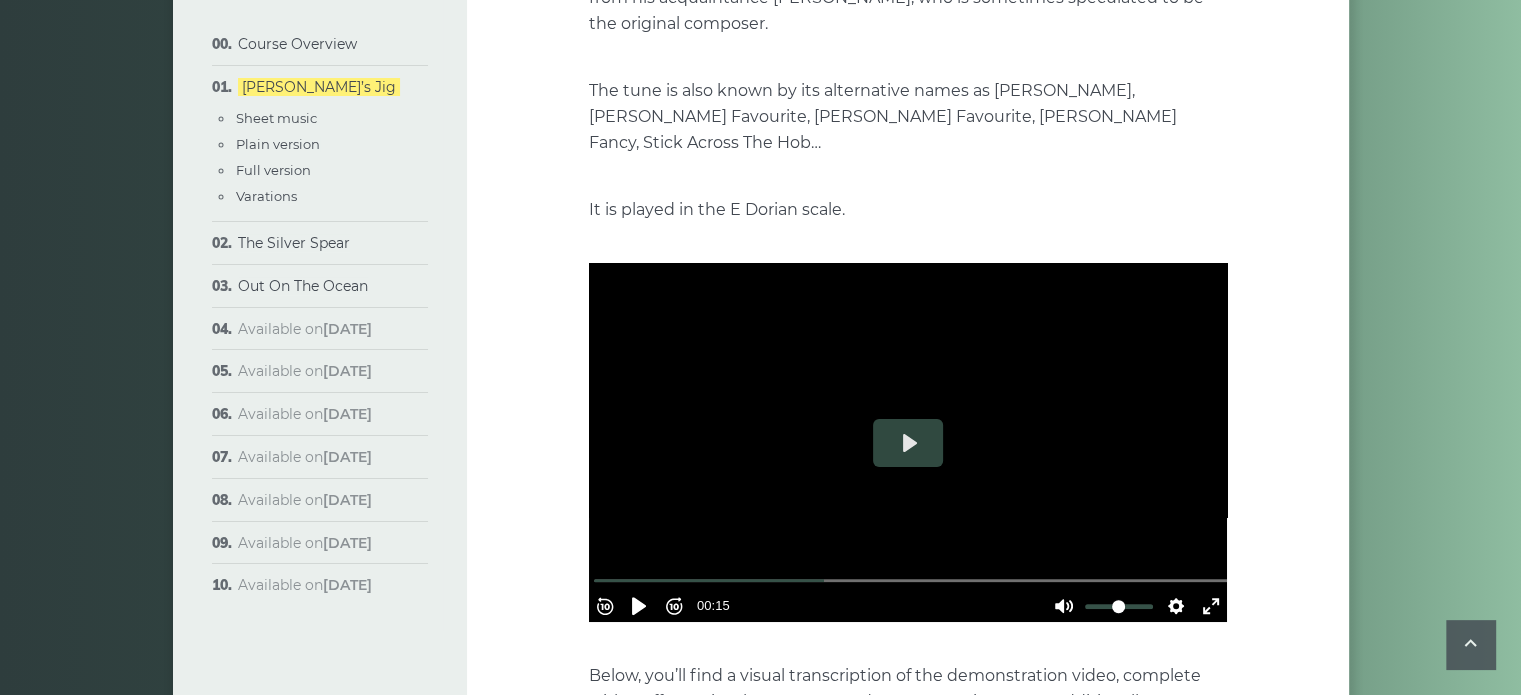 click at bounding box center (908, 442) 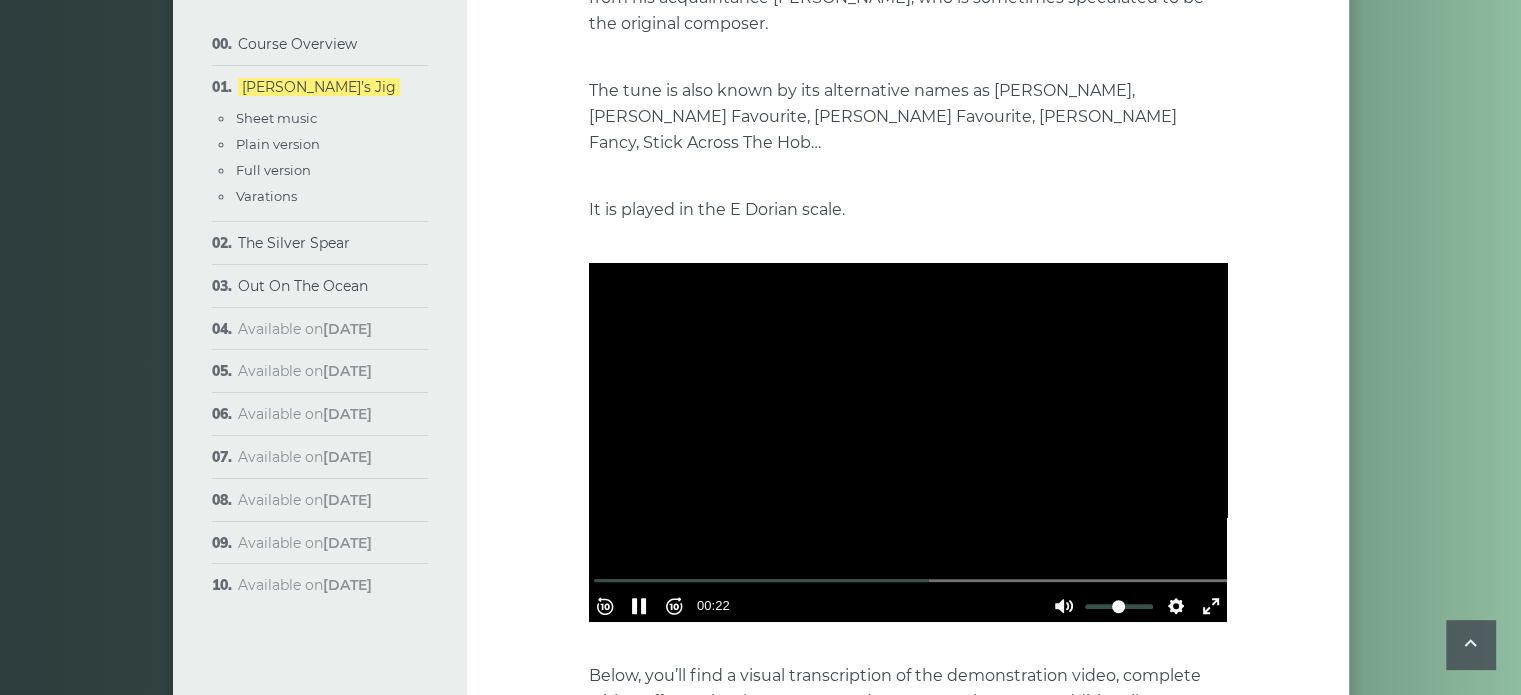 click at bounding box center (908, 442) 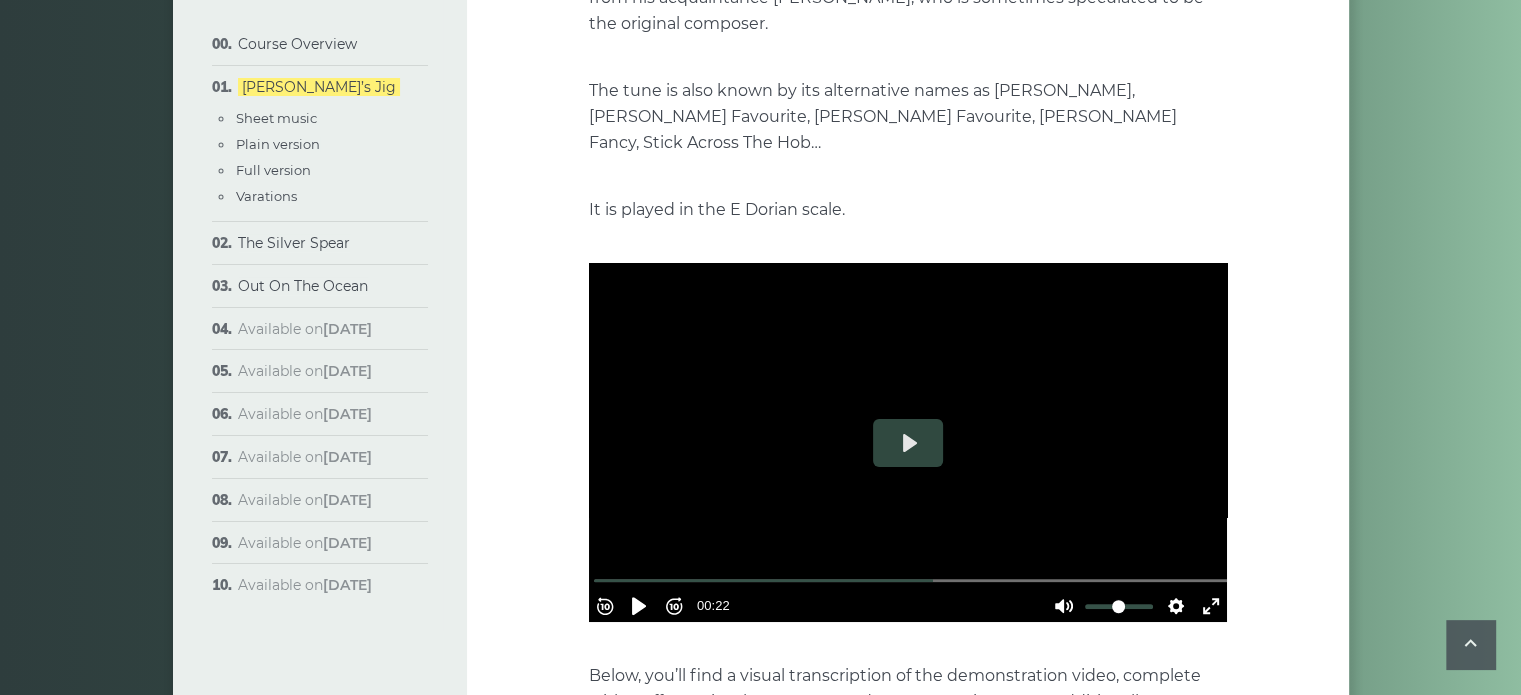 type on "*****" 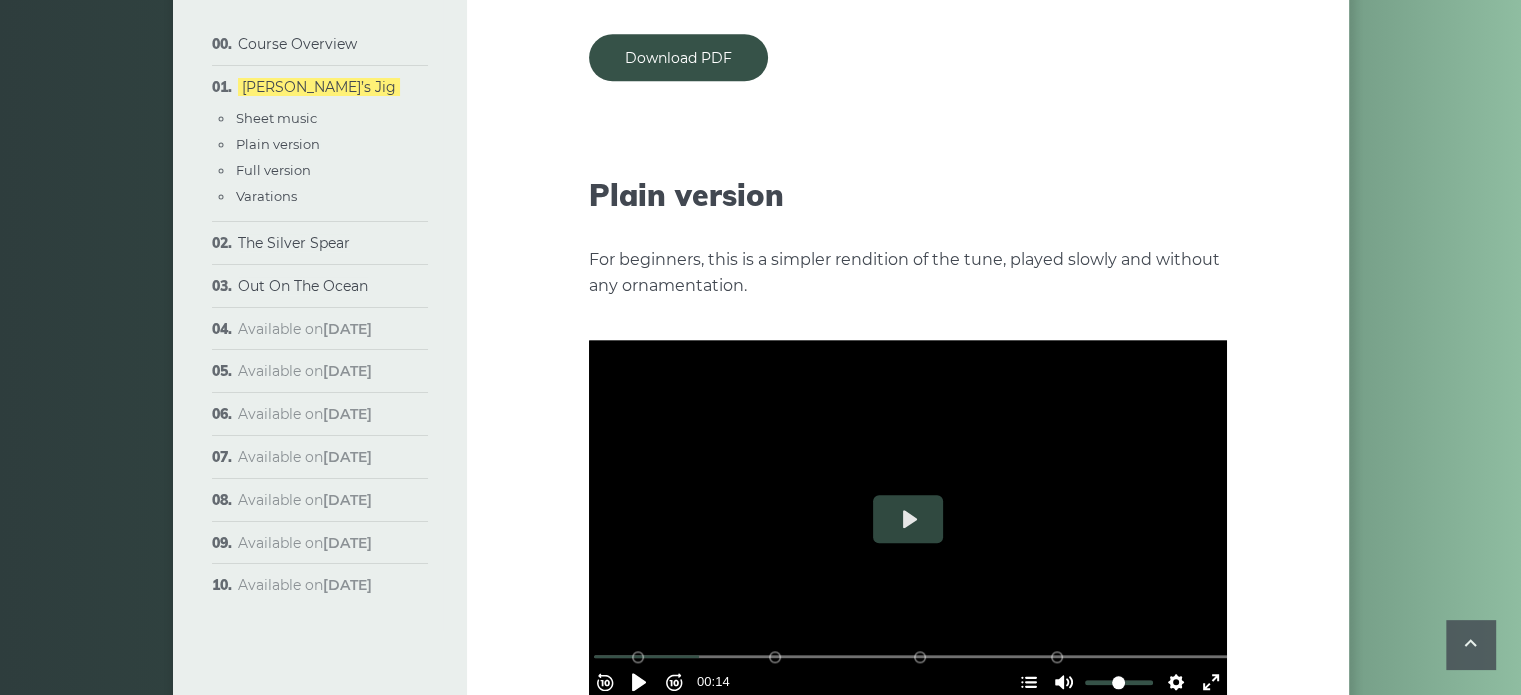 scroll, scrollTop: 2200, scrollLeft: 0, axis: vertical 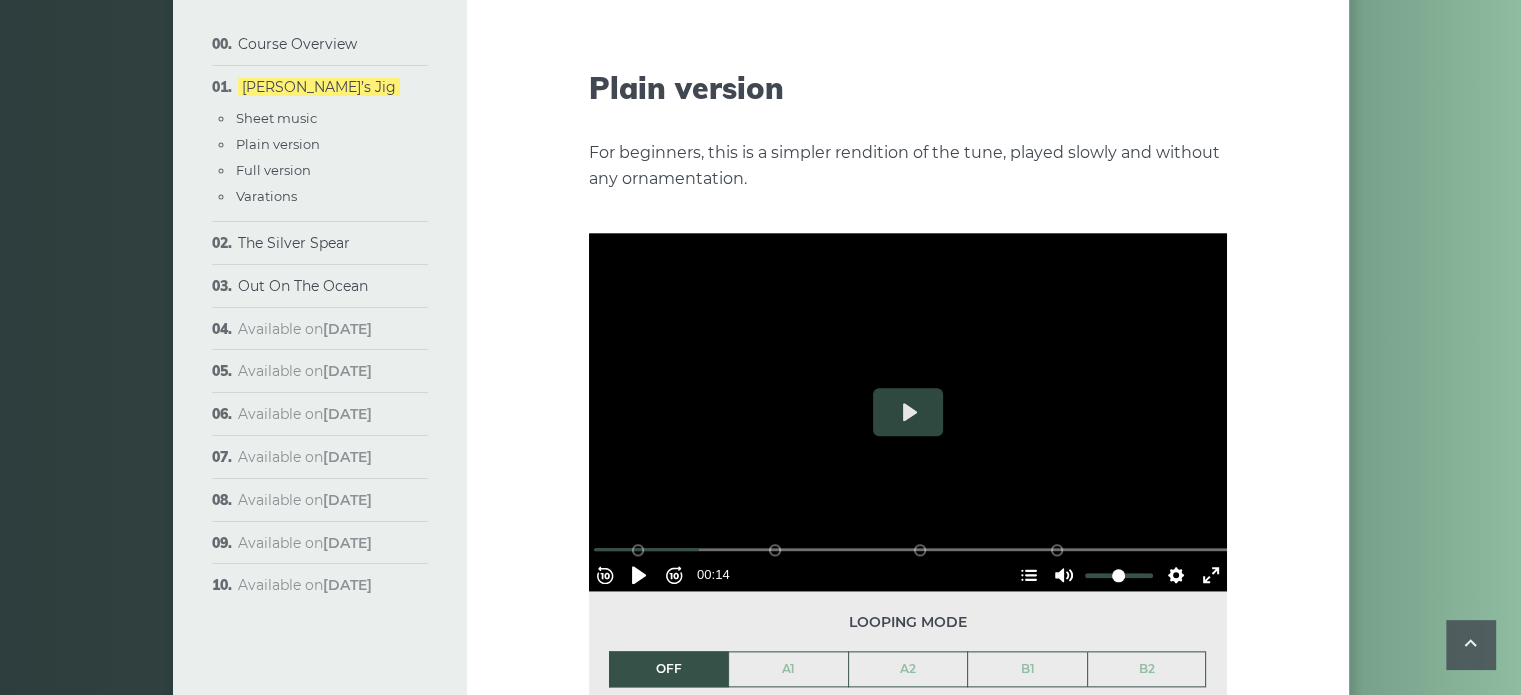click at bounding box center (908, 412) 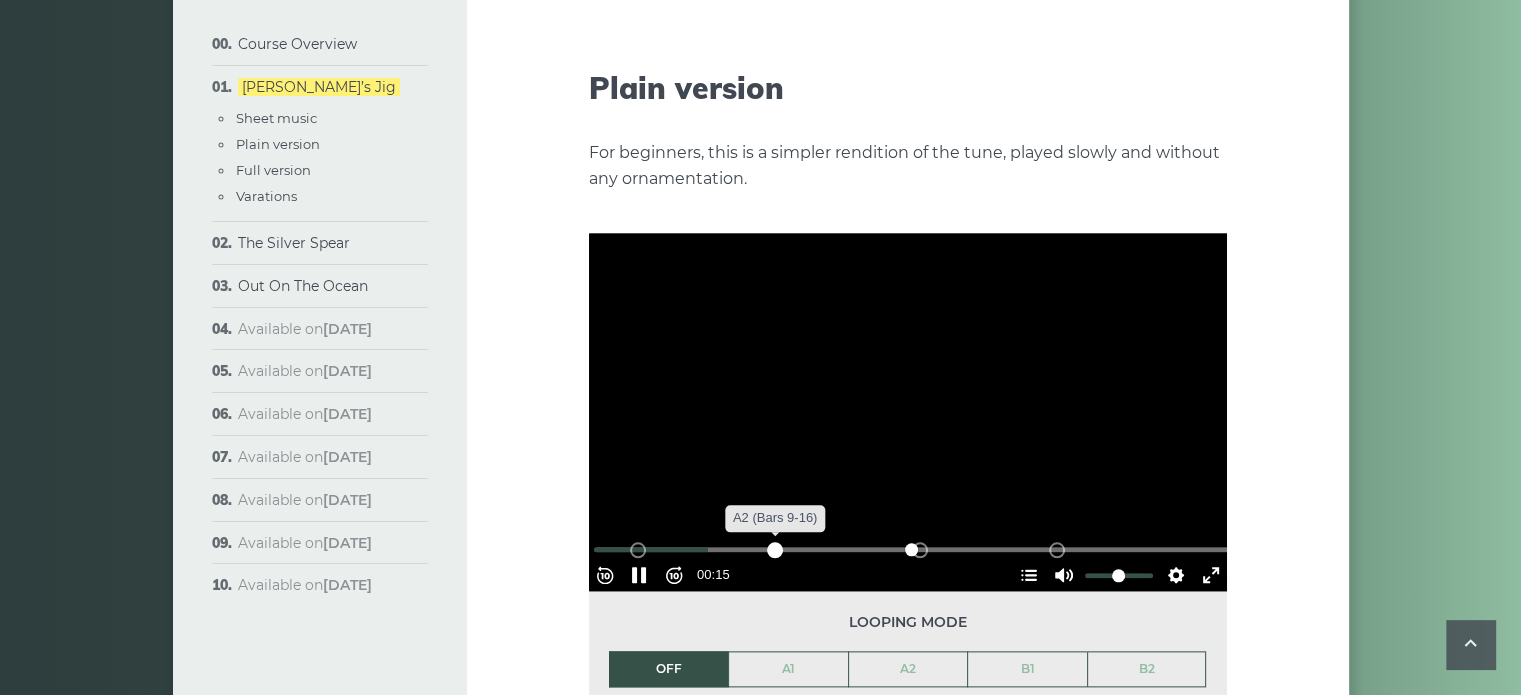 click on "A2 (Bars 9-16)" at bounding box center [775, 550] 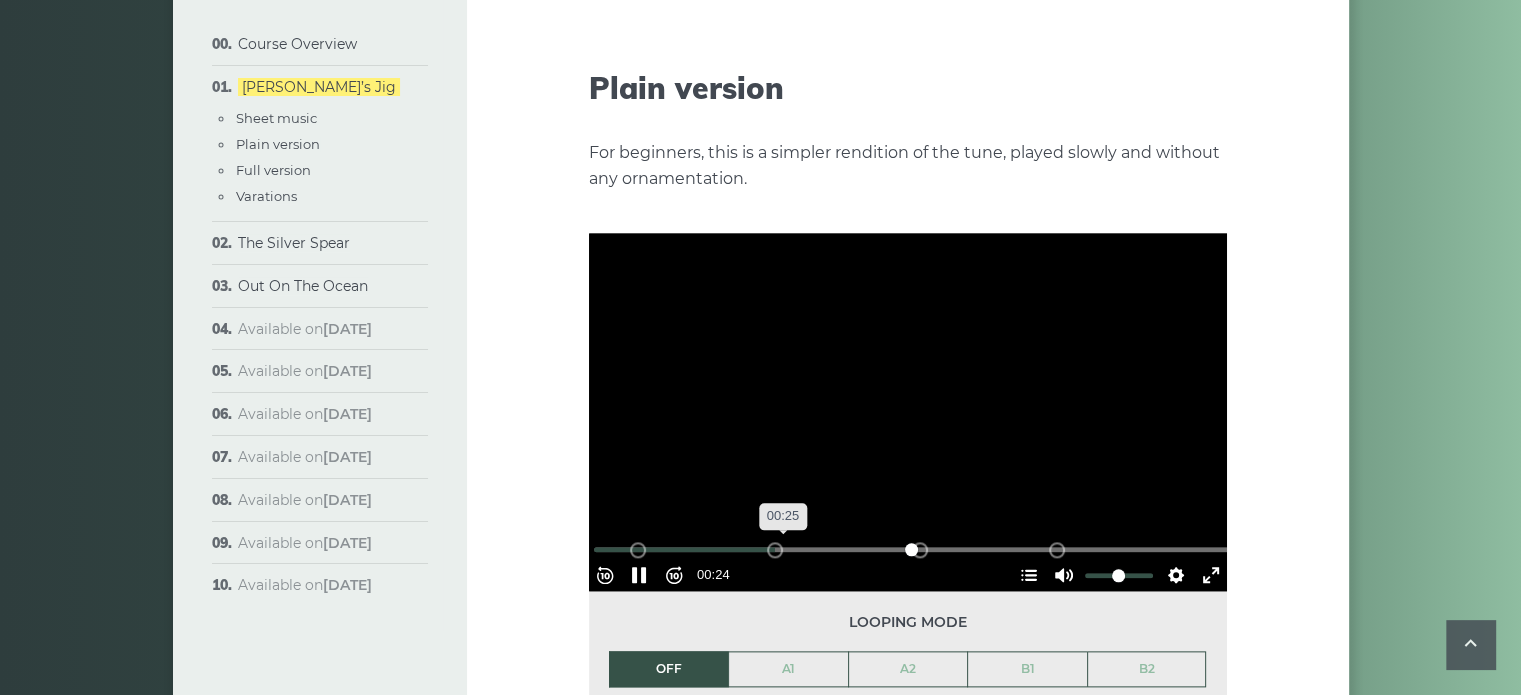 click at bounding box center [912, 549] 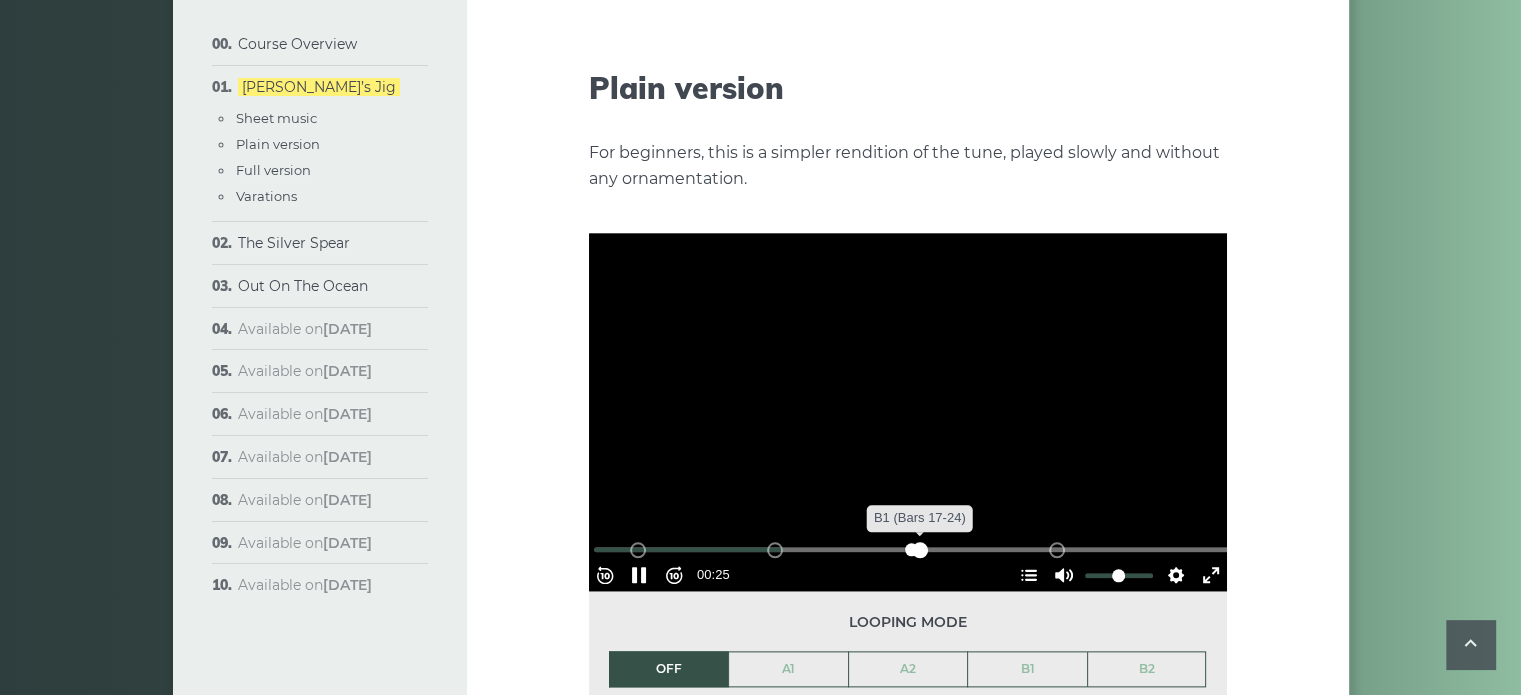 click on "B1 (Bars 17-24)" at bounding box center [920, 550] 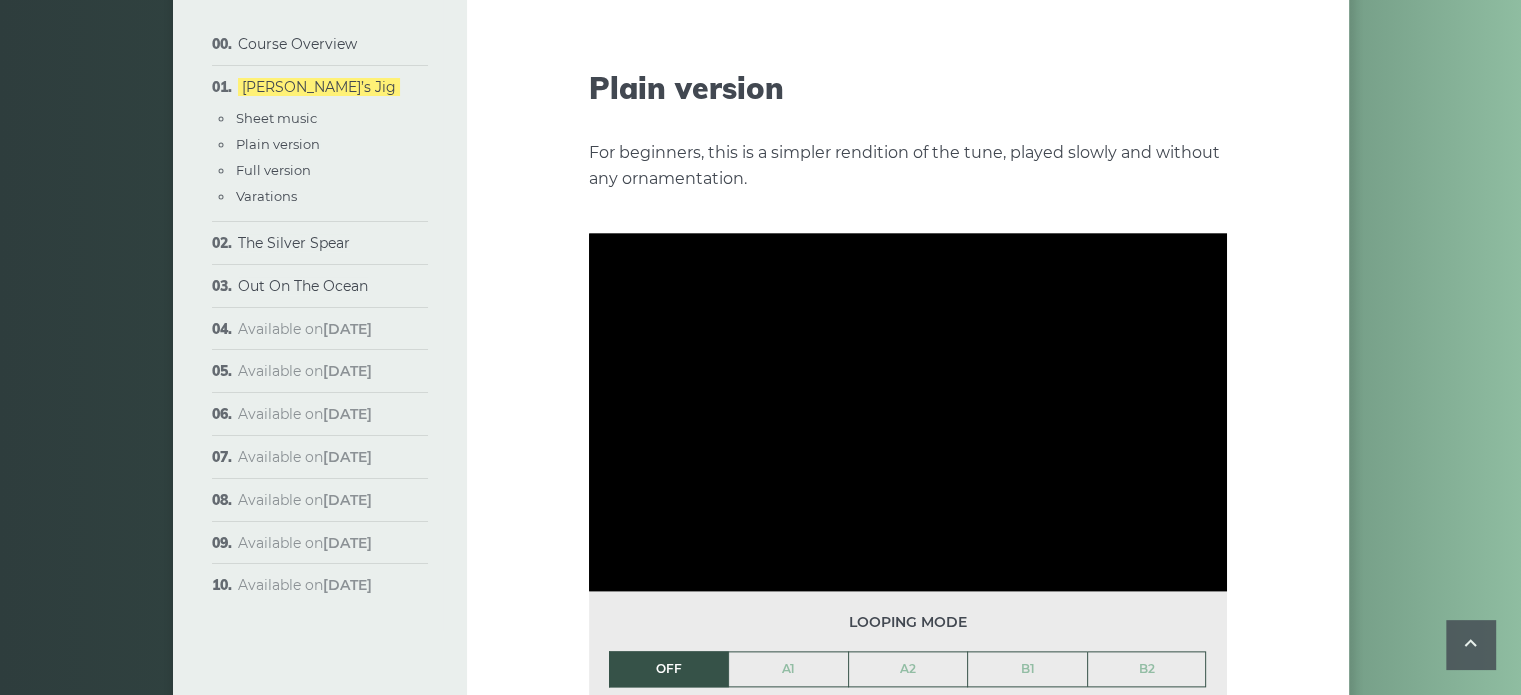drag, startPoint x: 1272, startPoint y: 388, endPoint x: 1274, endPoint y: 453, distance: 65.03076 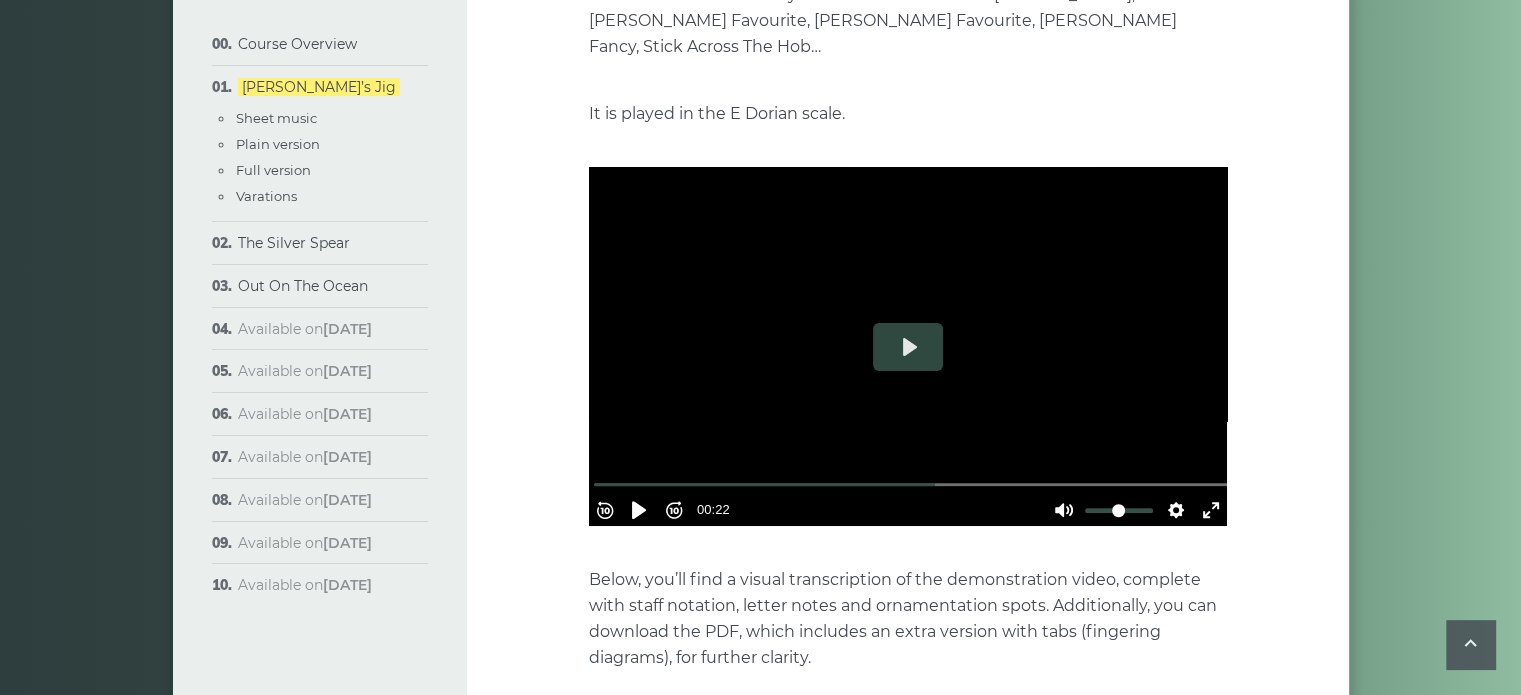 scroll, scrollTop: 494, scrollLeft: 0, axis: vertical 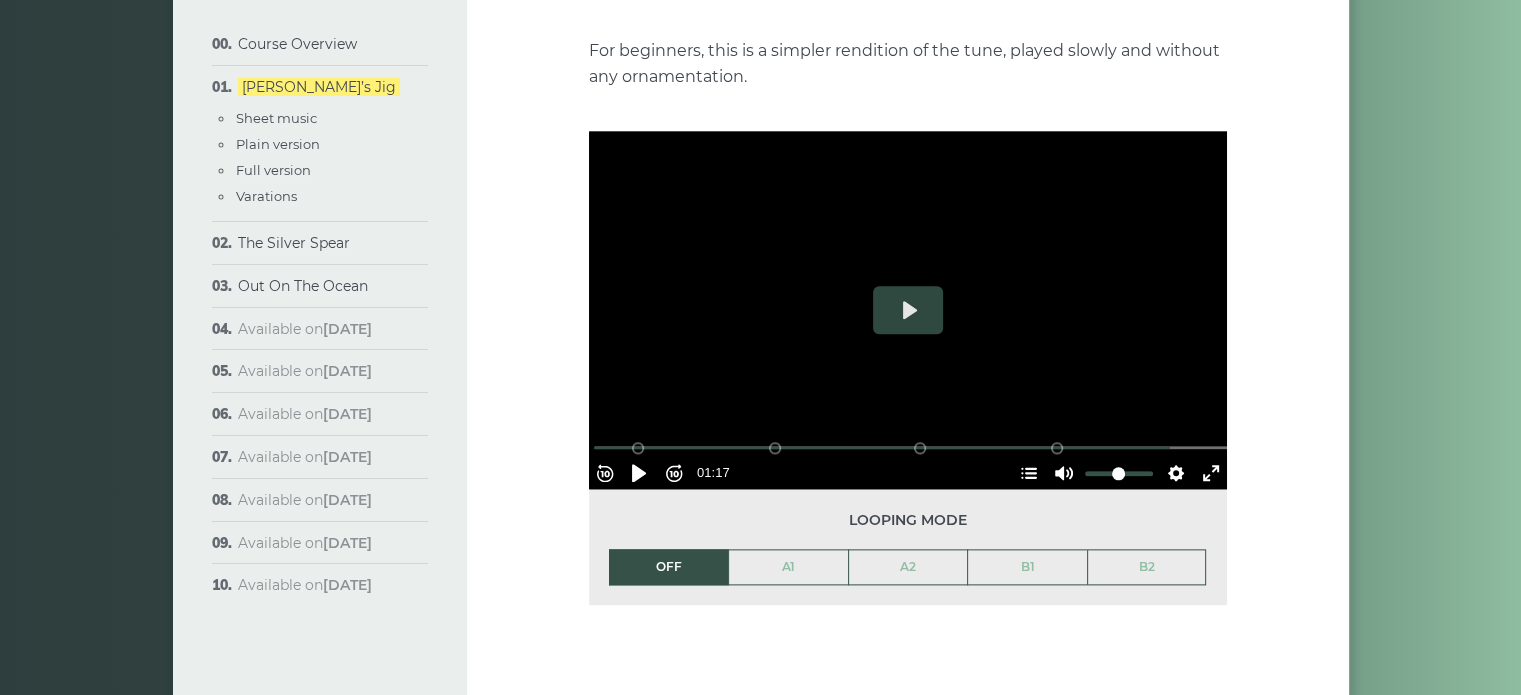 click at bounding box center [908, 310] 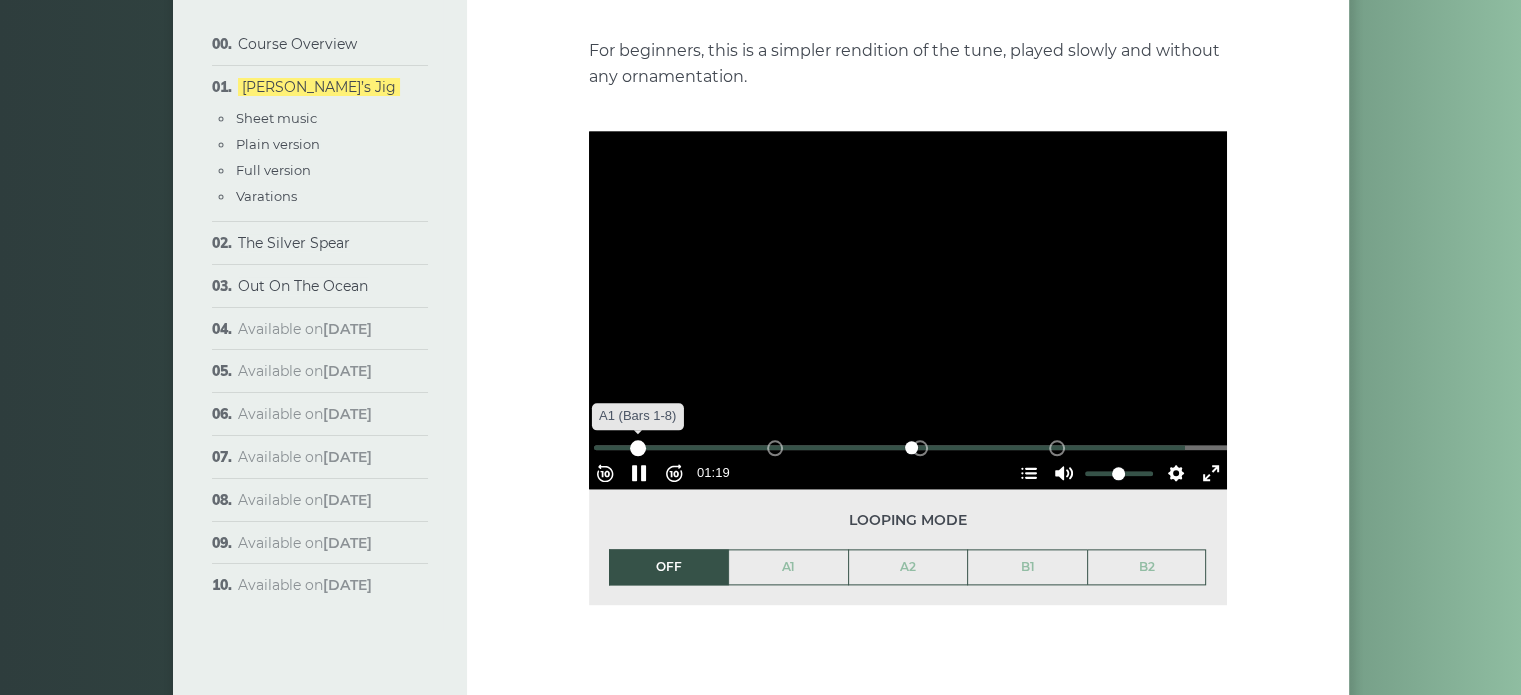 click on "A1 (Bars 1-8)" at bounding box center (638, 448) 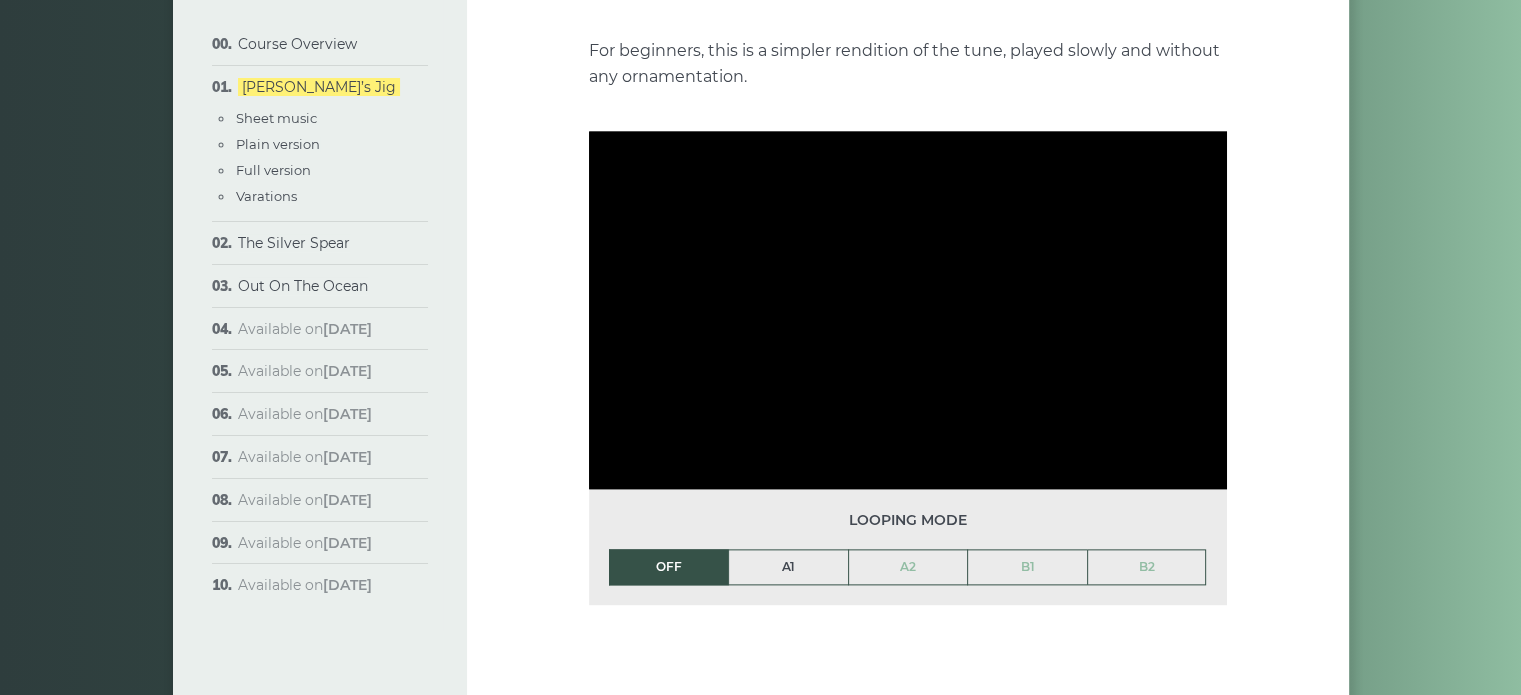 click on "A1" at bounding box center [788, 567] 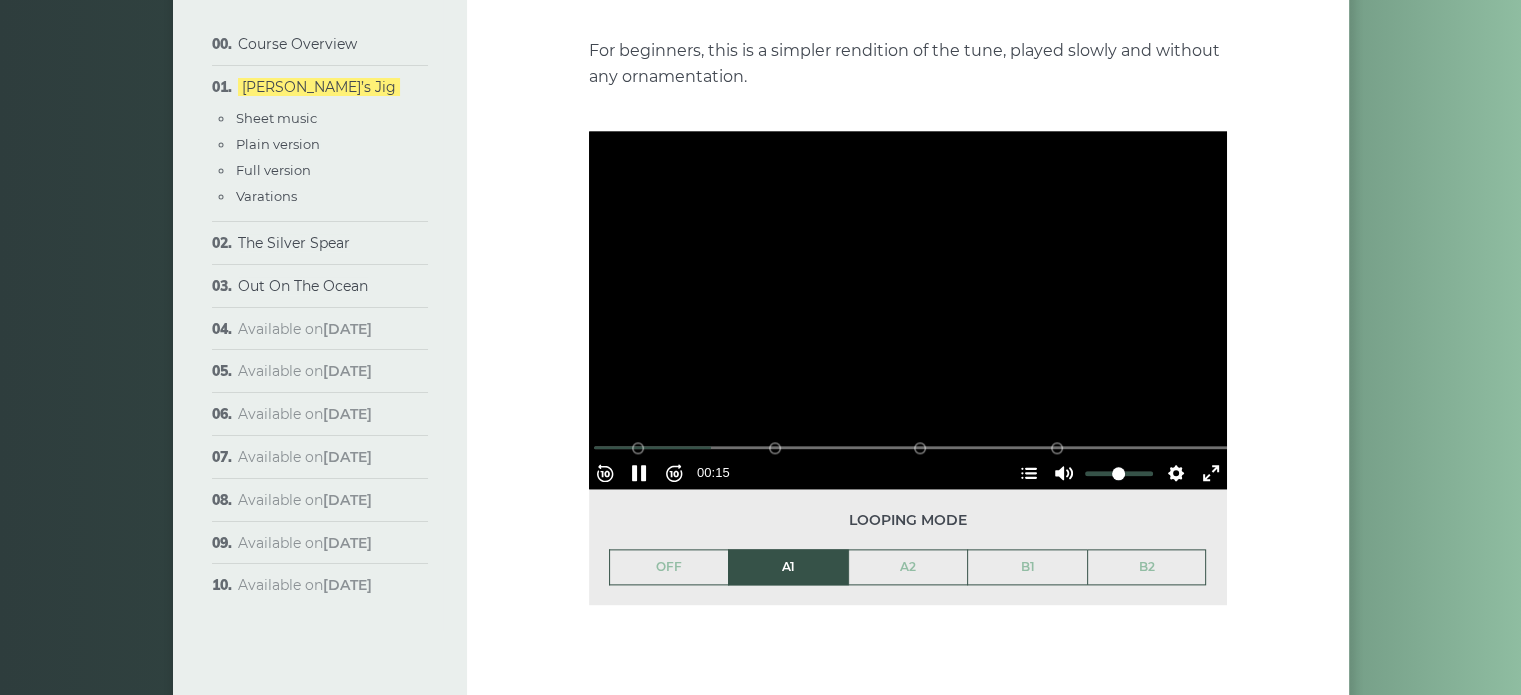 click at bounding box center (908, 310) 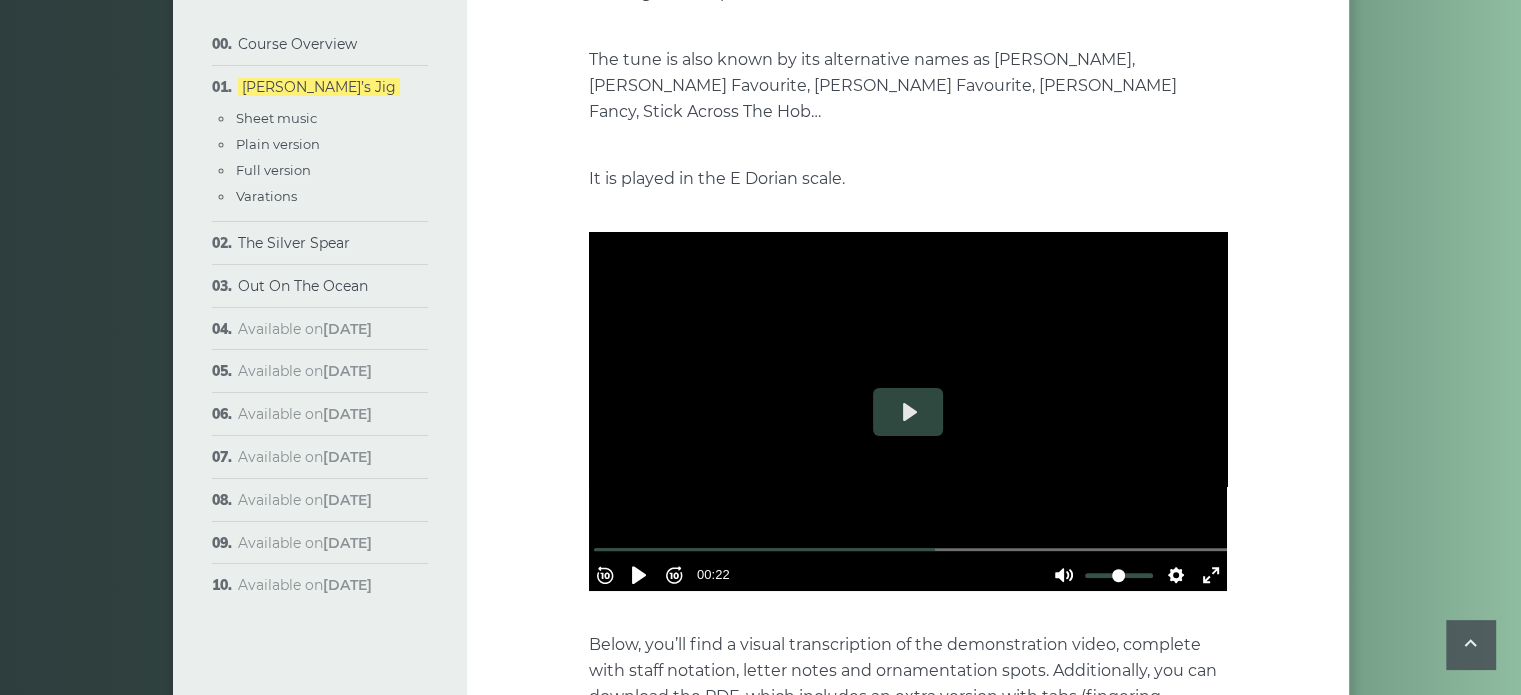 scroll, scrollTop: 430, scrollLeft: 0, axis: vertical 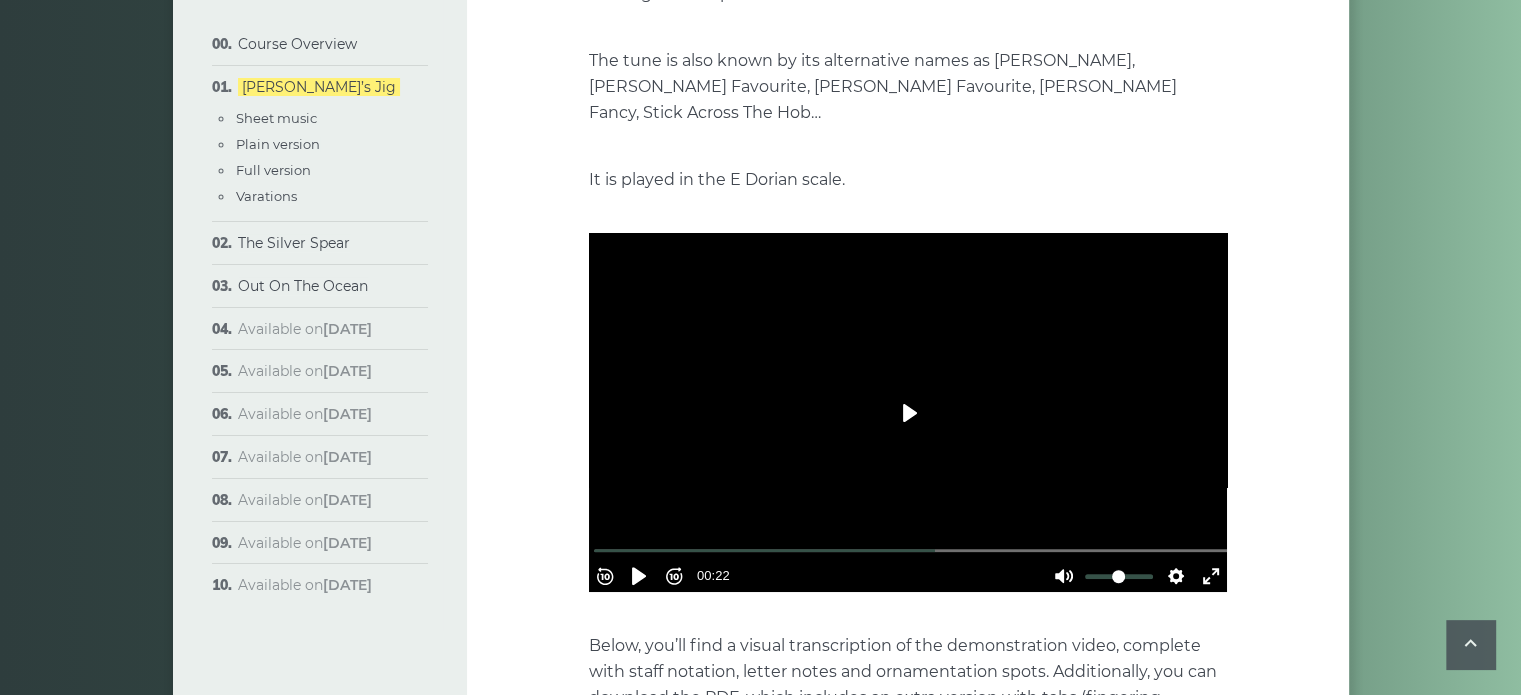 click on "Play" at bounding box center [908, 413] 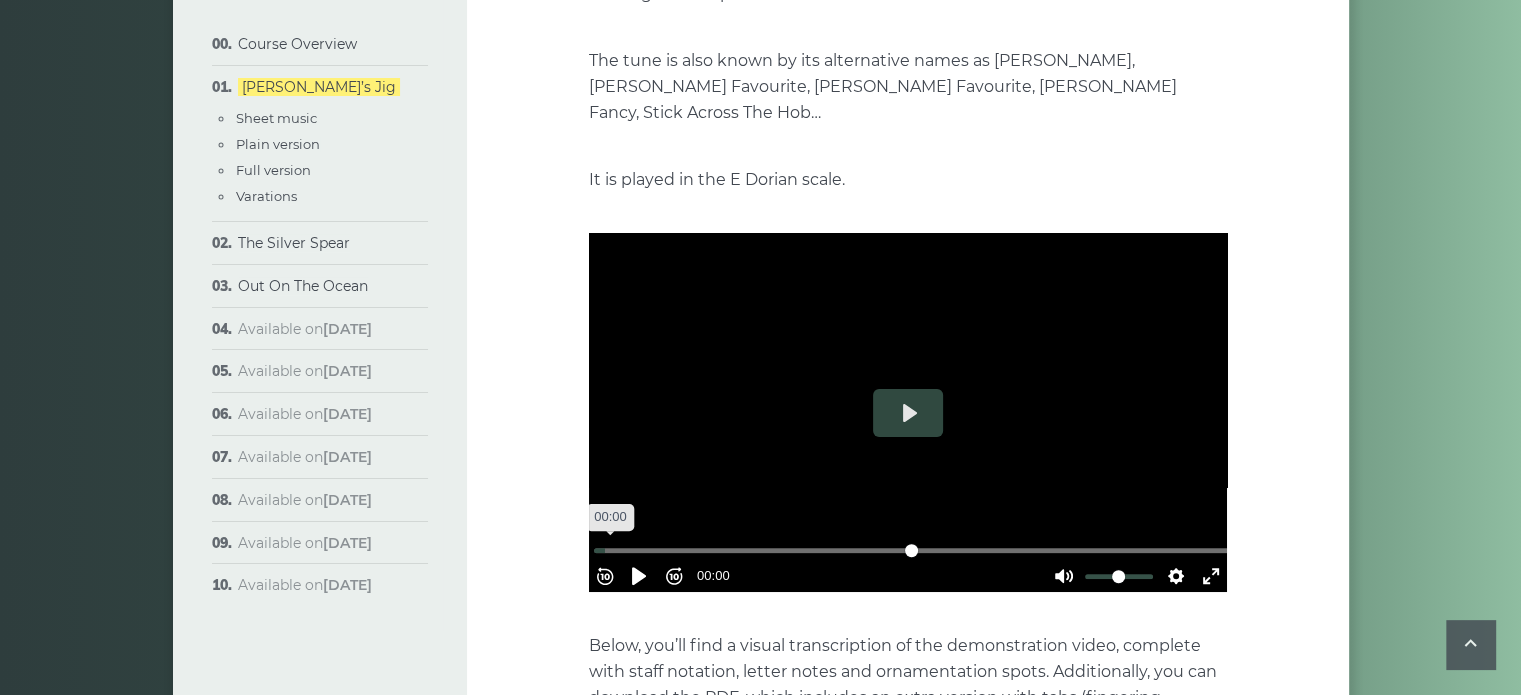 click at bounding box center [912, 550] 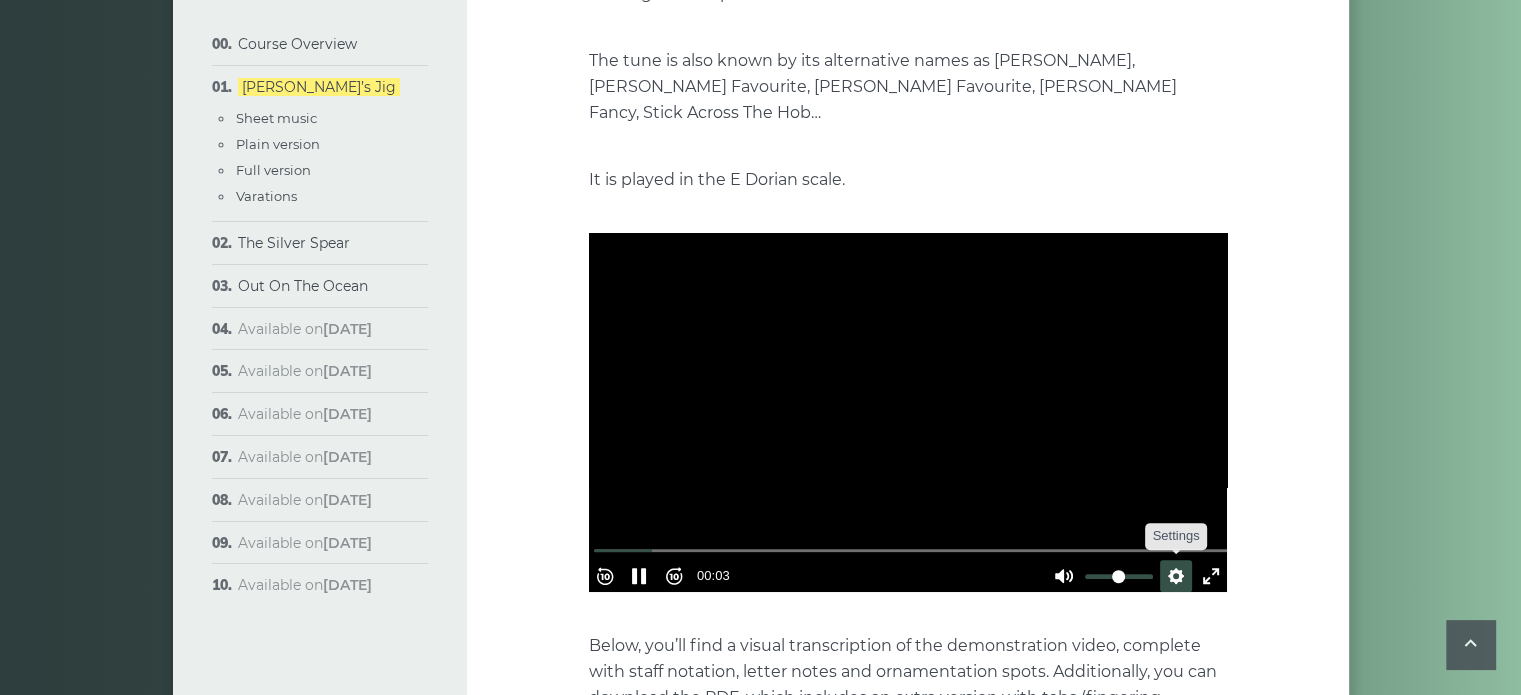 click on "Settings" at bounding box center [1176, 576] 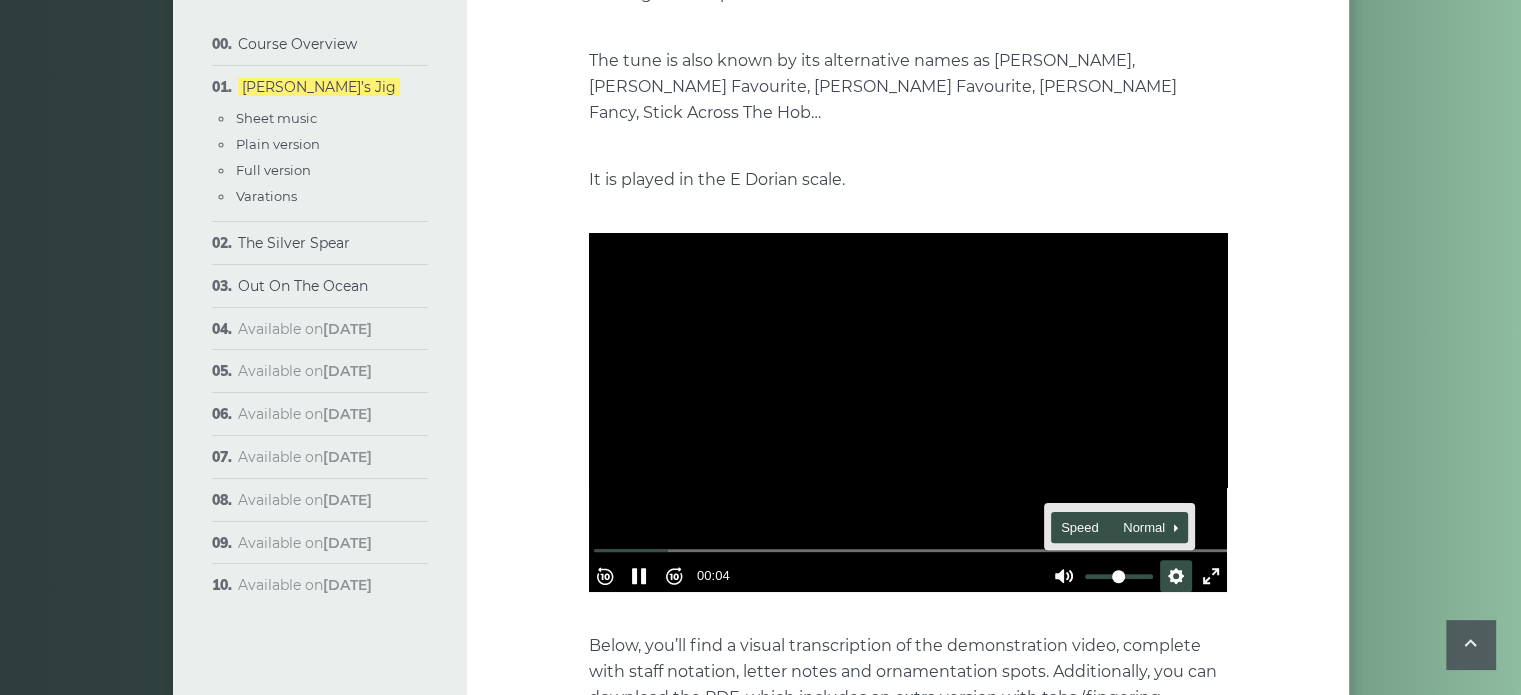 click on "Speed Normal" at bounding box center [1110, 528] 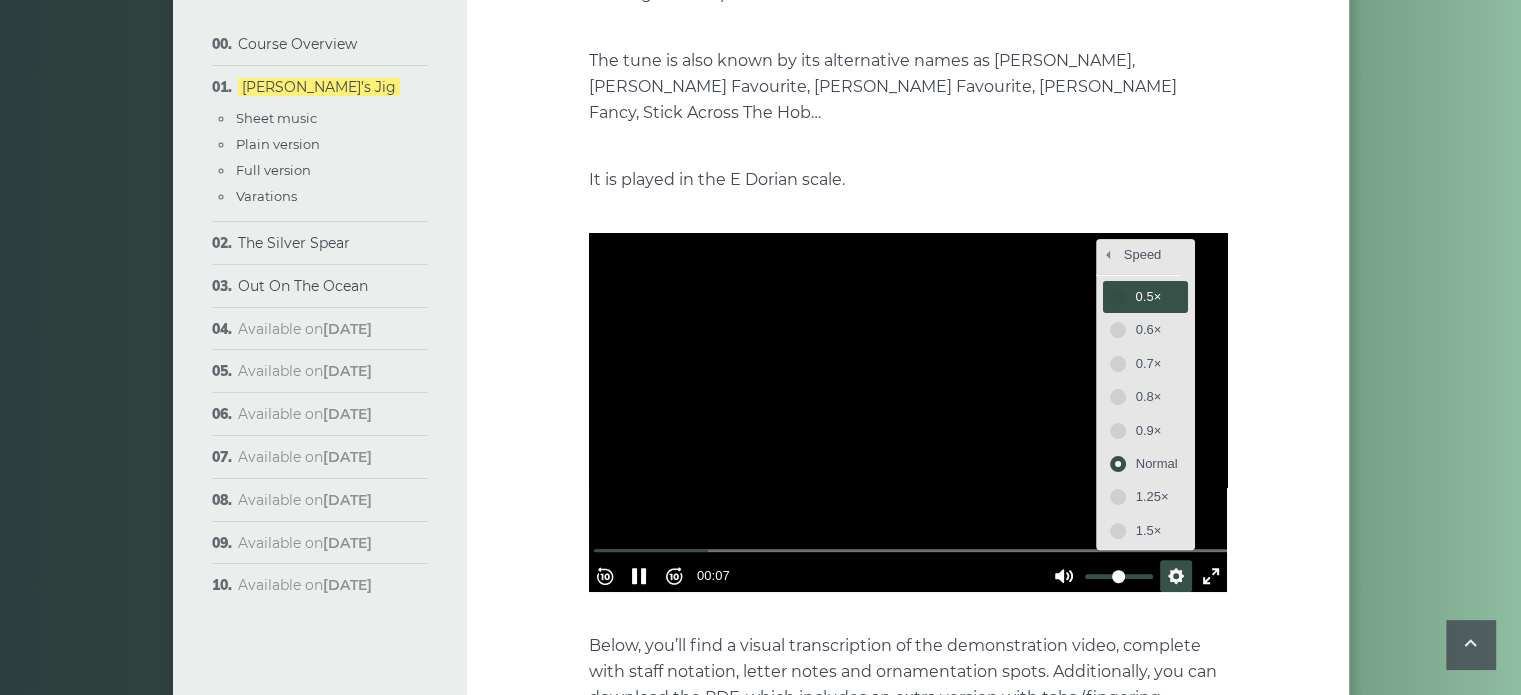 click on "0.5×" at bounding box center (1157, 297) 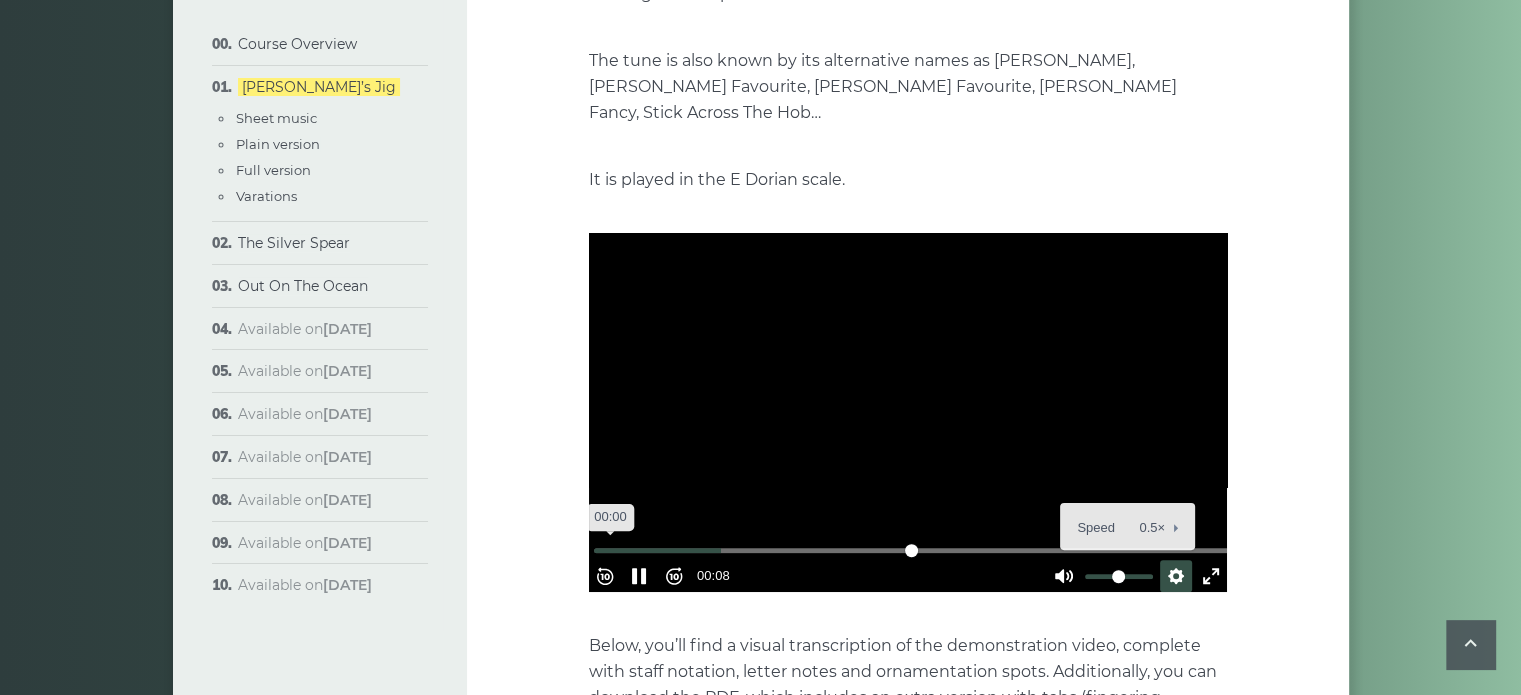click at bounding box center [912, 550] 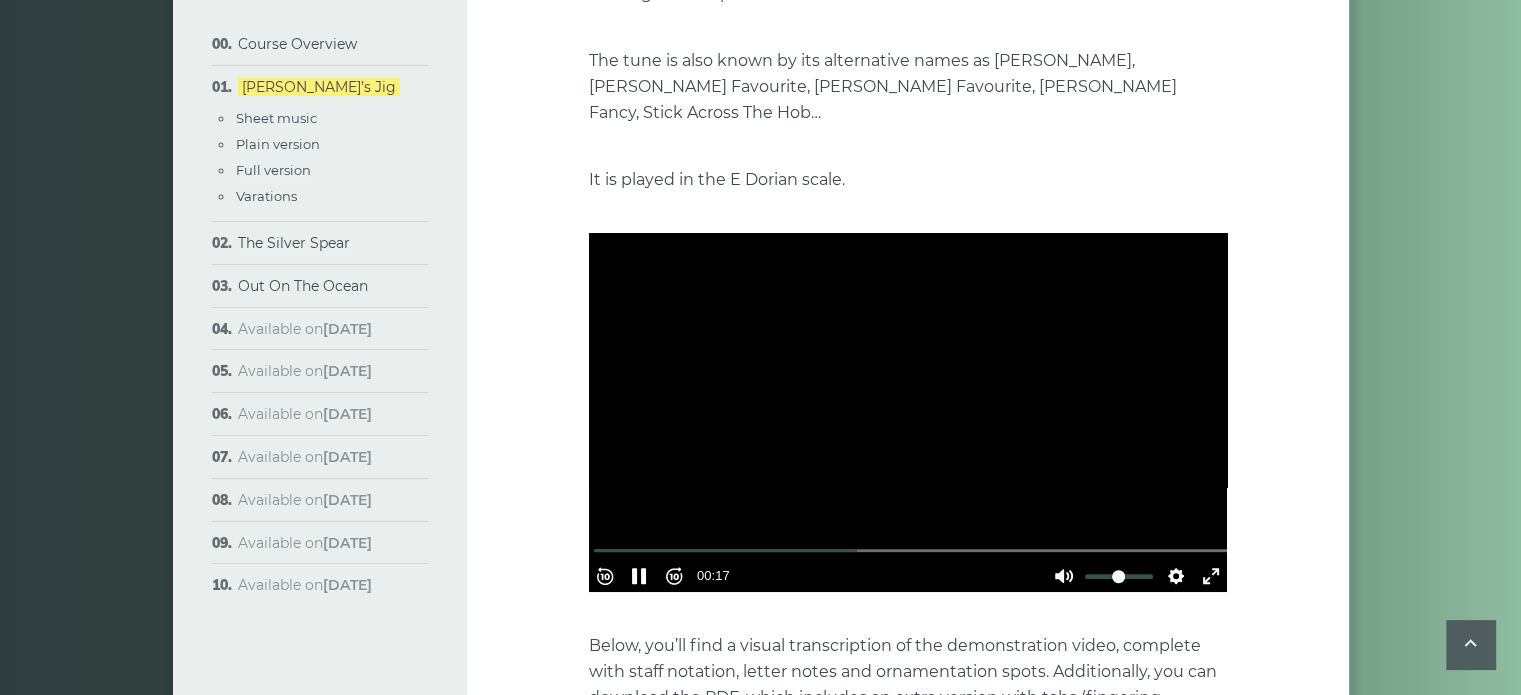 click at bounding box center [908, 412] 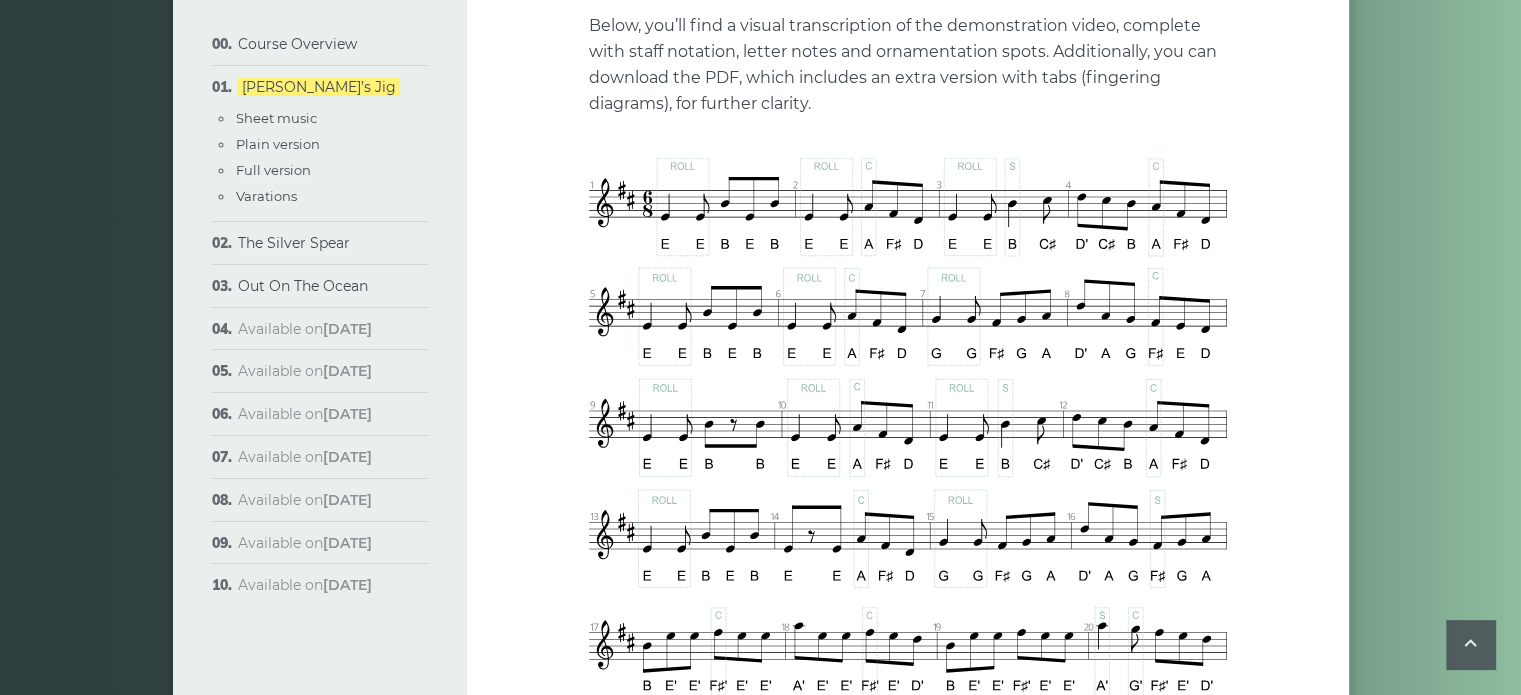 scroll, scrollTop: 1048, scrollLeft: 0, axis: vertical 